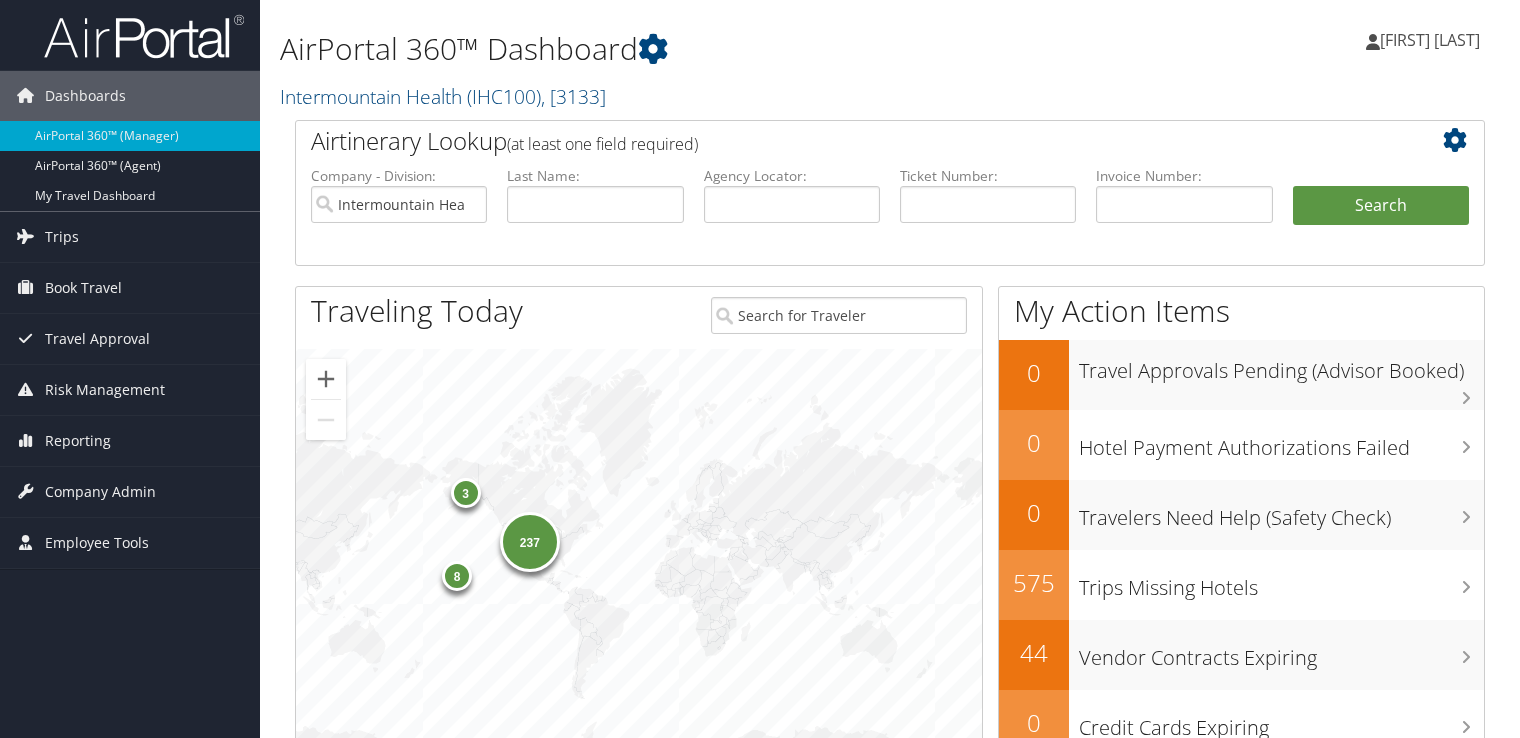 click on "Intermountain Health" at bounding box center [399, 204] 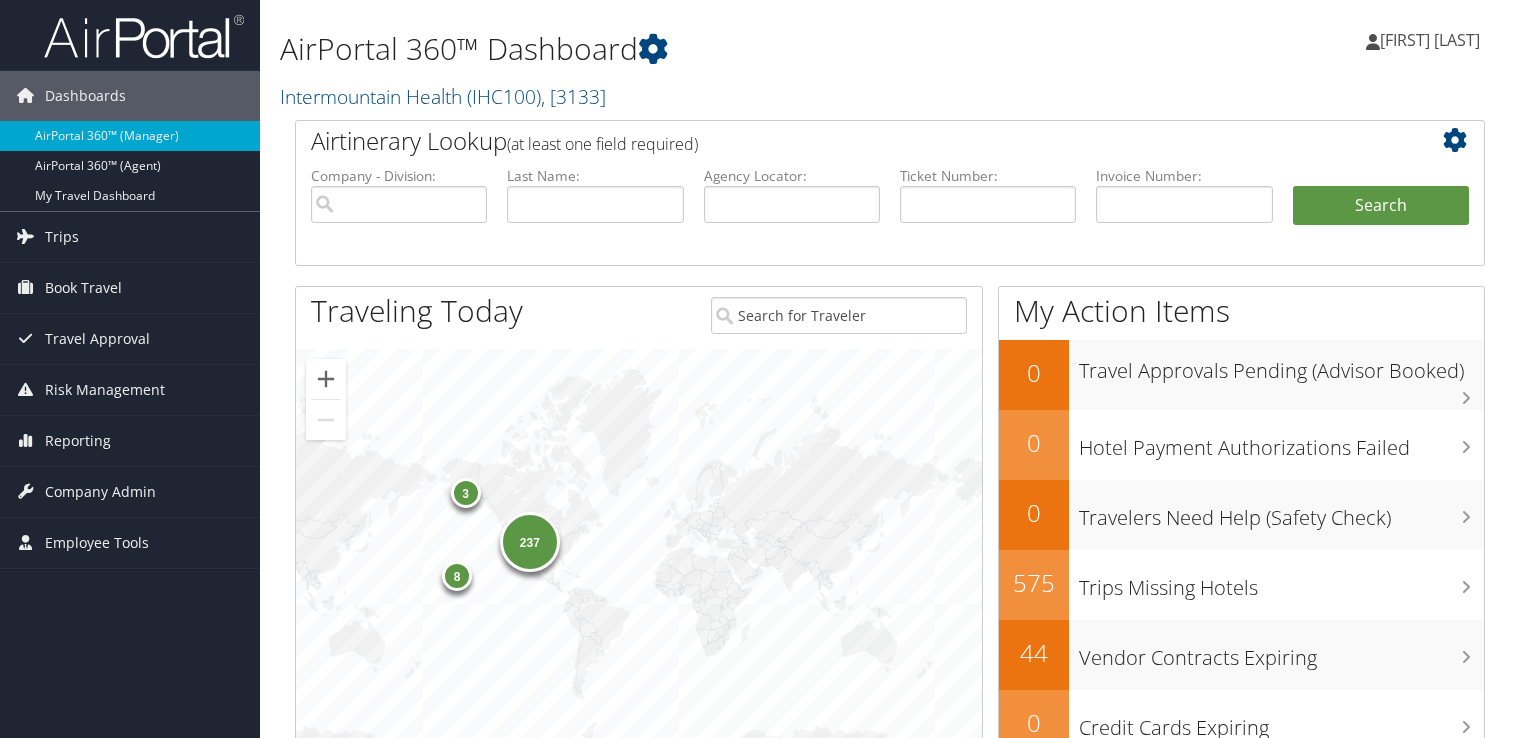 scroll, scrollTop: 0, scrollLeft: 0, axis: both 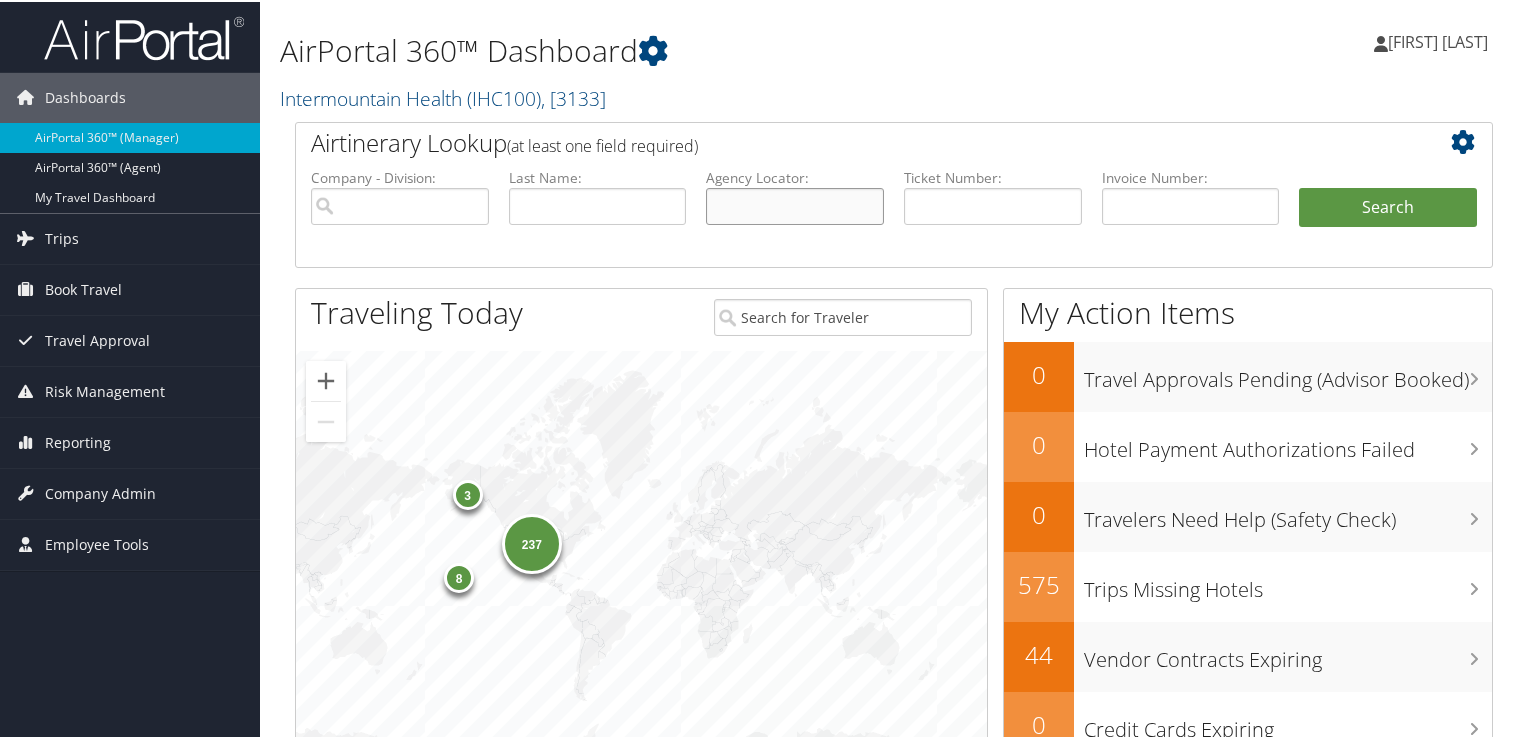 click at bounding box center [795, 204] 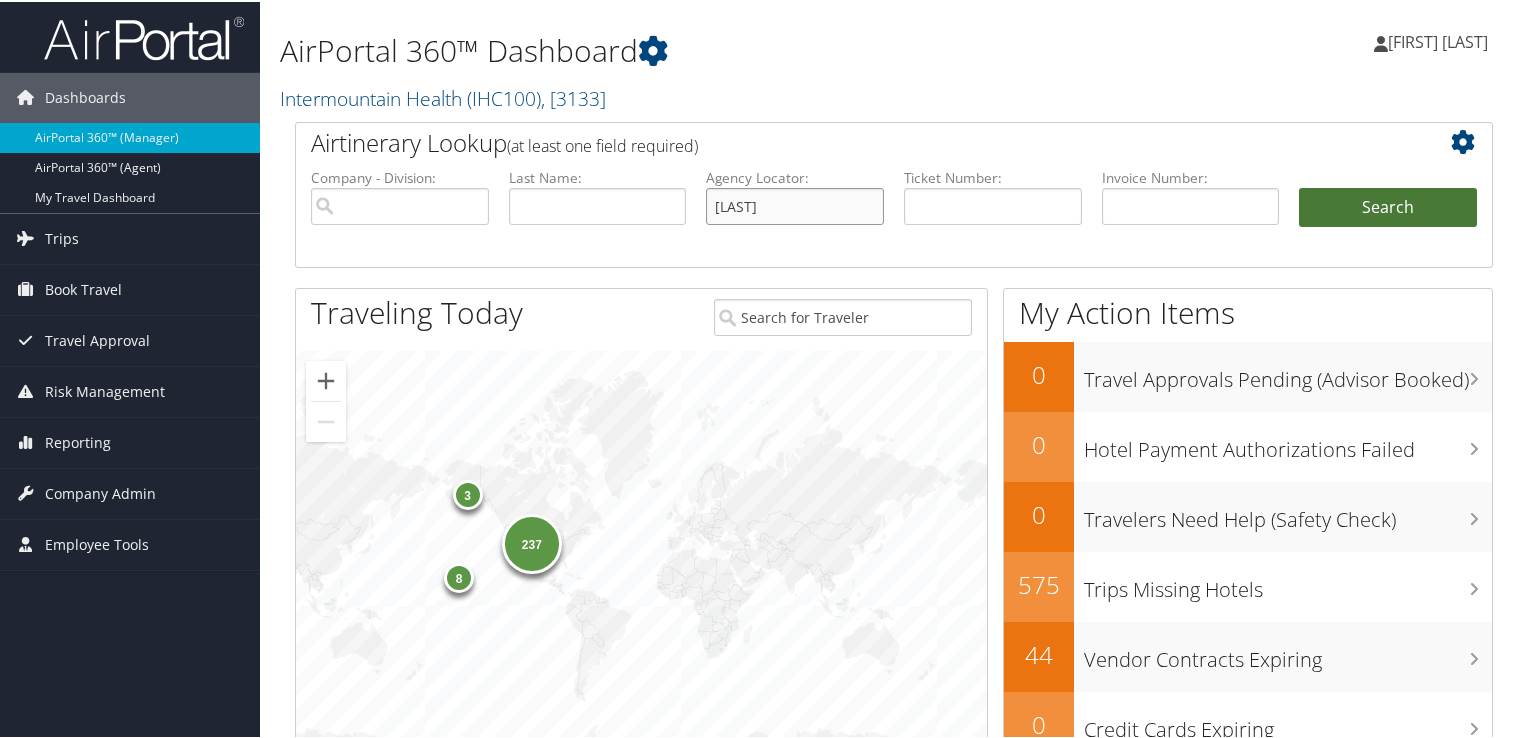 type on "CZSQ29" 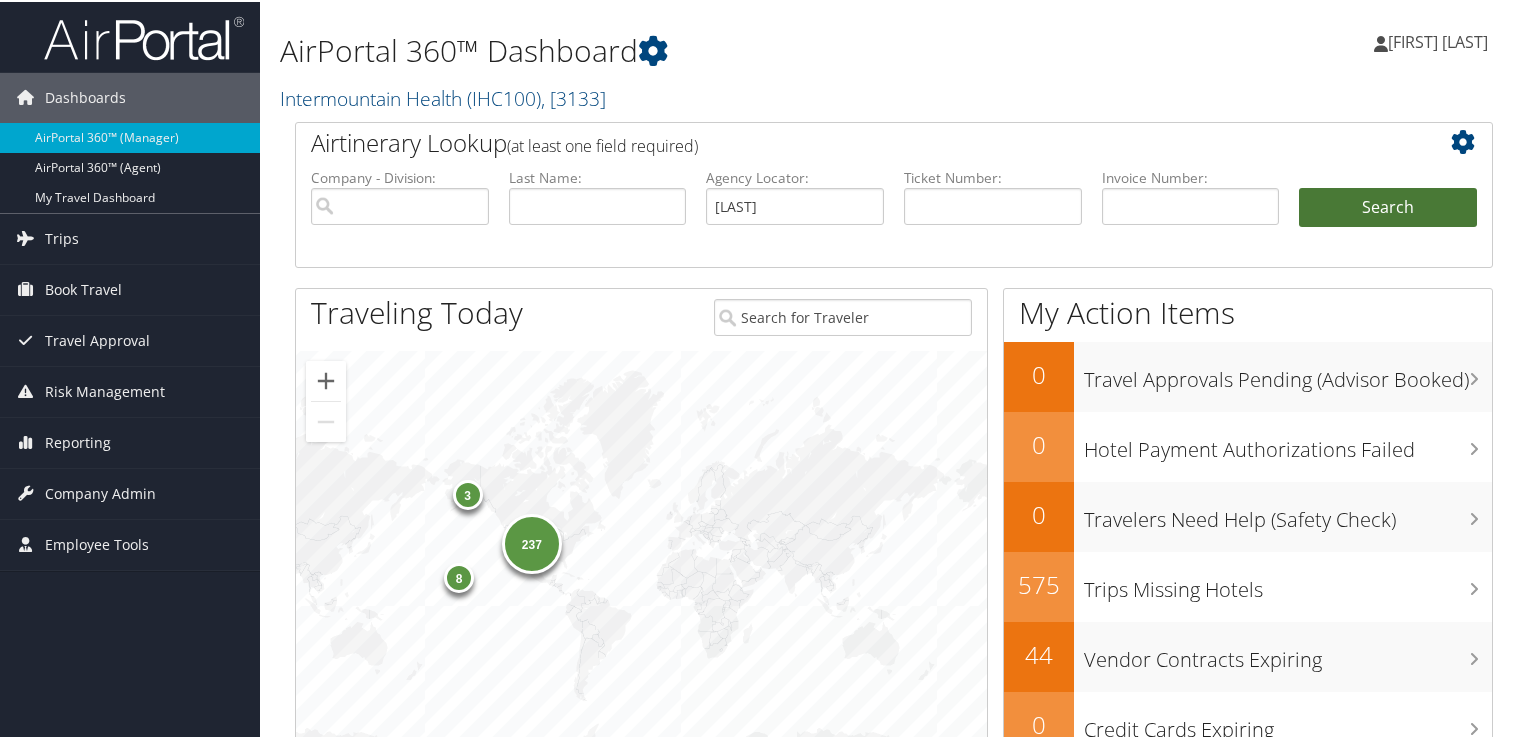 click on "Search" at bounding box center (1388, 206) 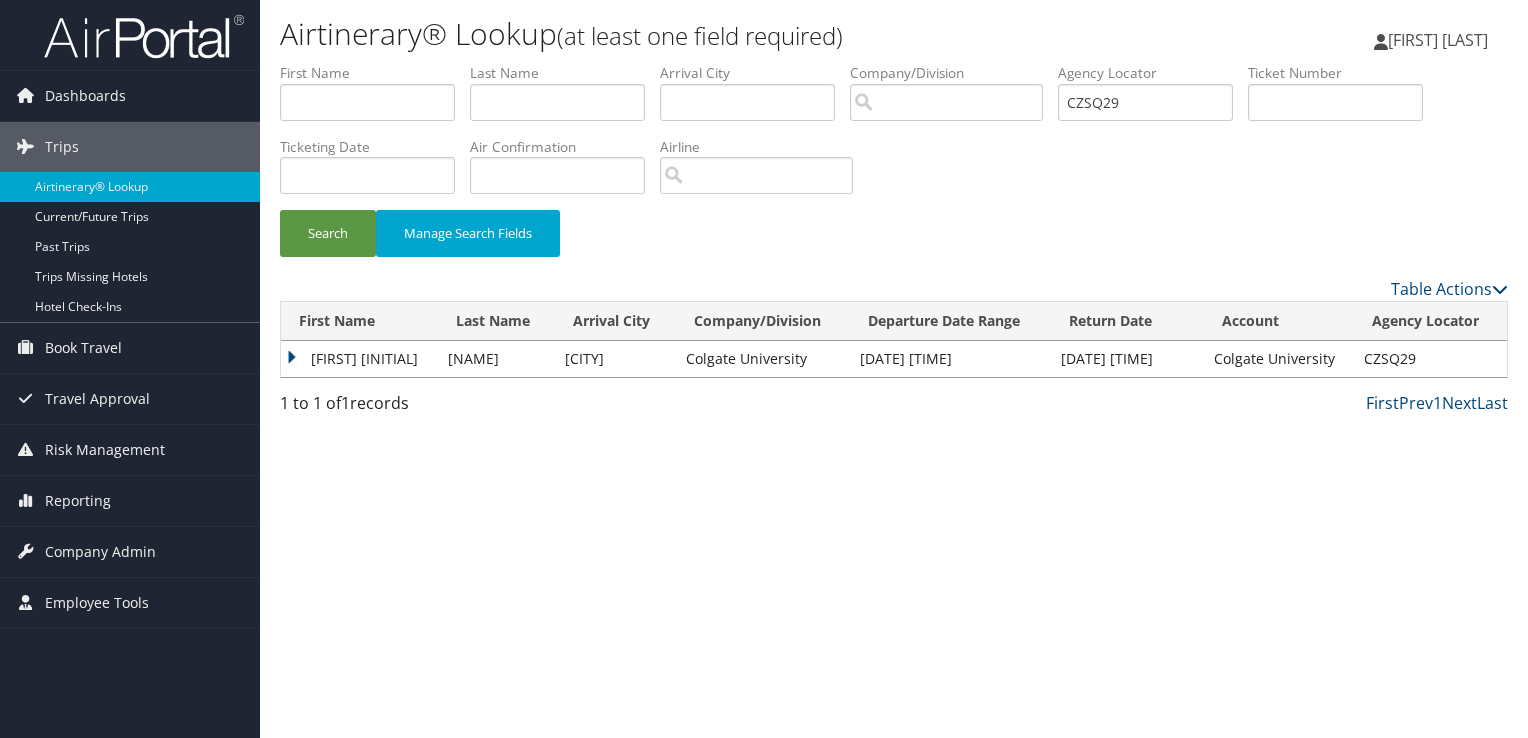 scroll, scrollTop: 0, scrollLeft: 0, axis: both 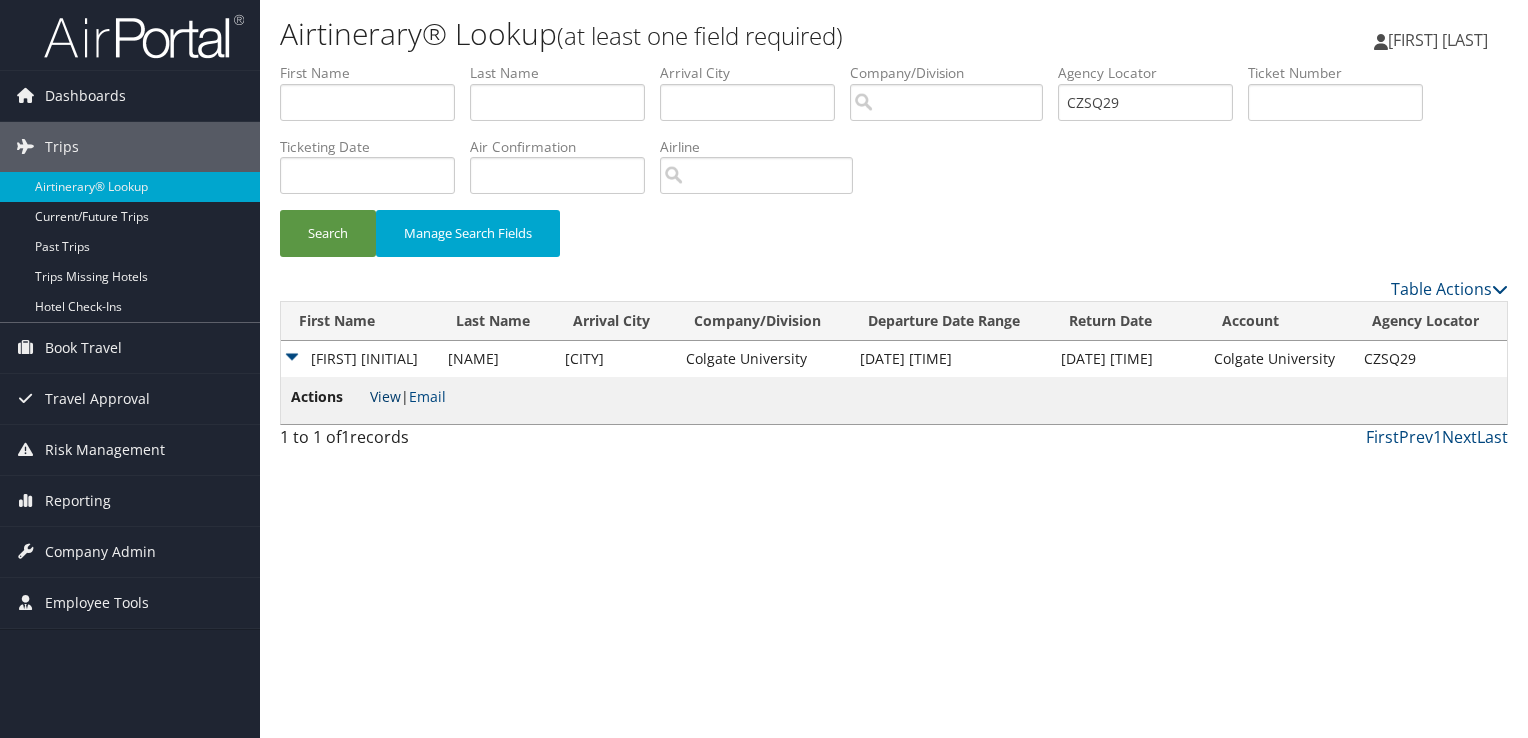 click on "View" at bounding box center (385, 396) 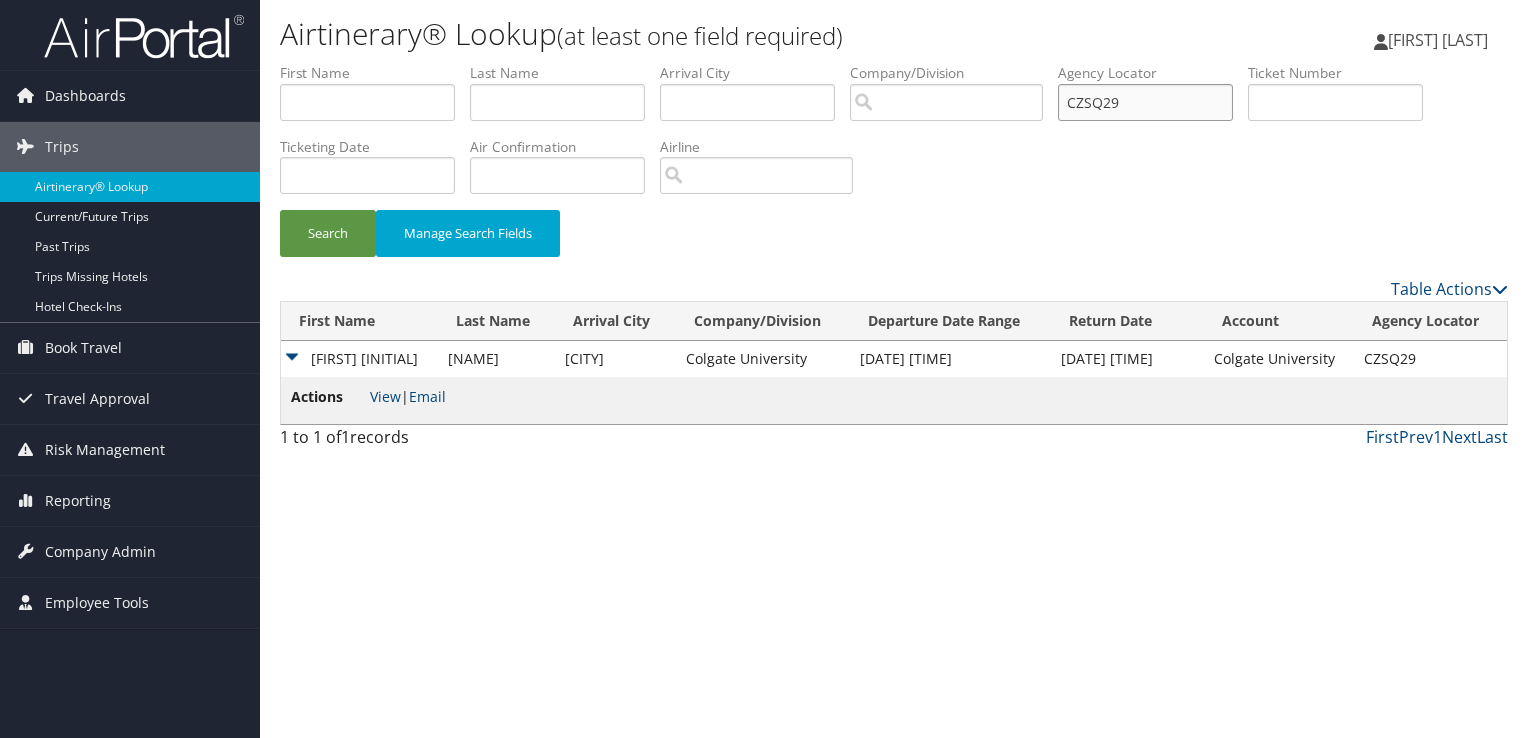 drag, startPoint x: 1144, startPoint y: 107, endPoint x: 751, endPoint y: 113, distance: 393.0458 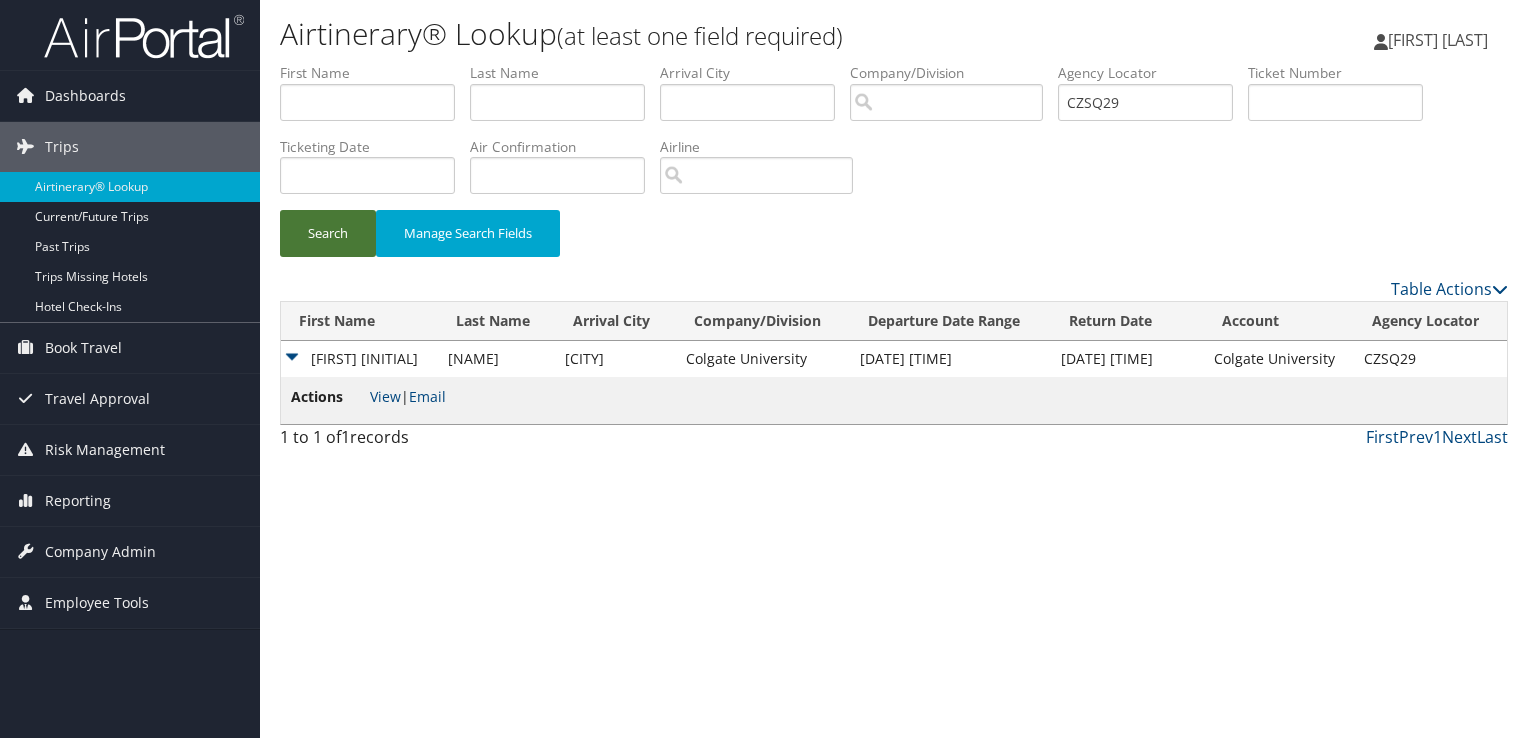 click on "Search" at bounding box center [328, 233] 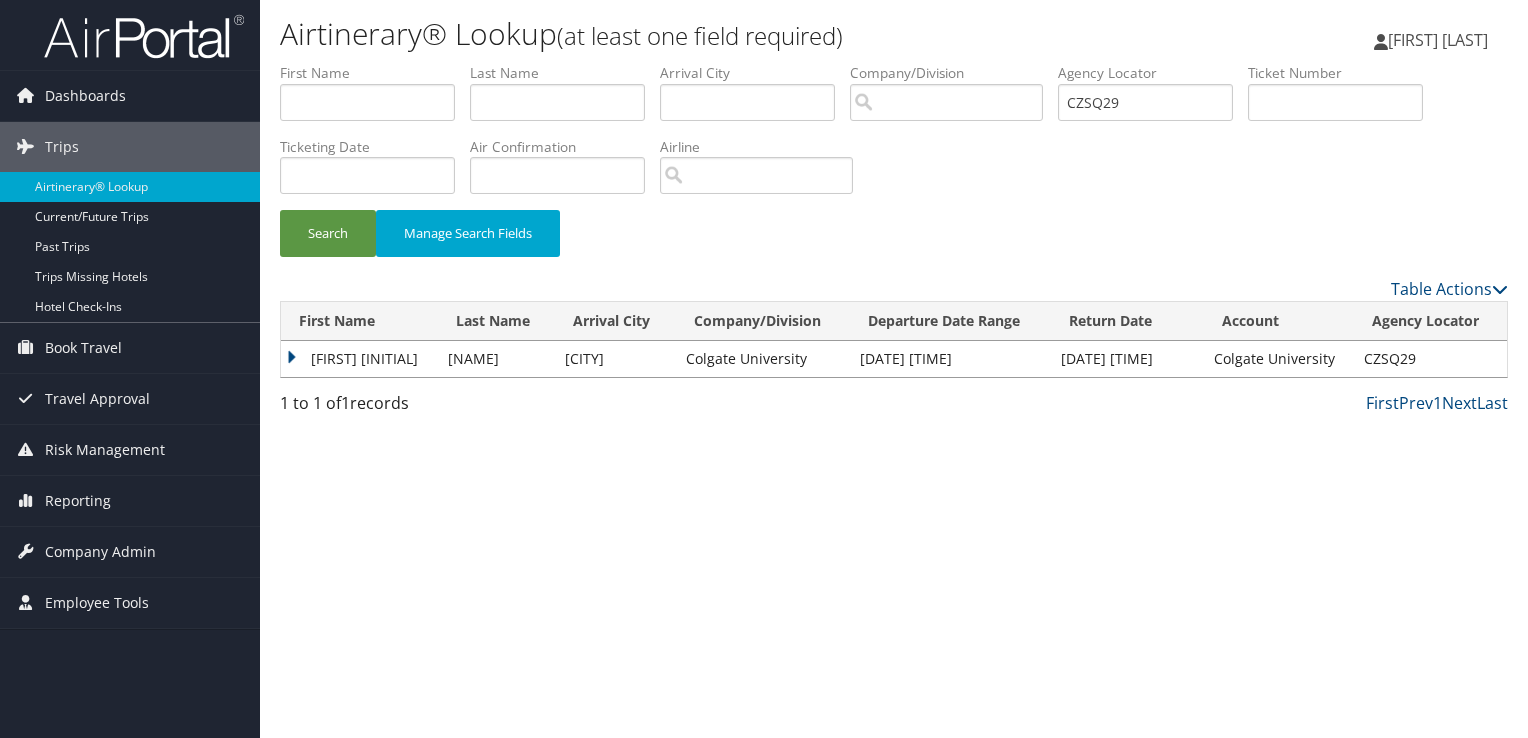 click on "EMILY R" at bounding box center [359, 359] 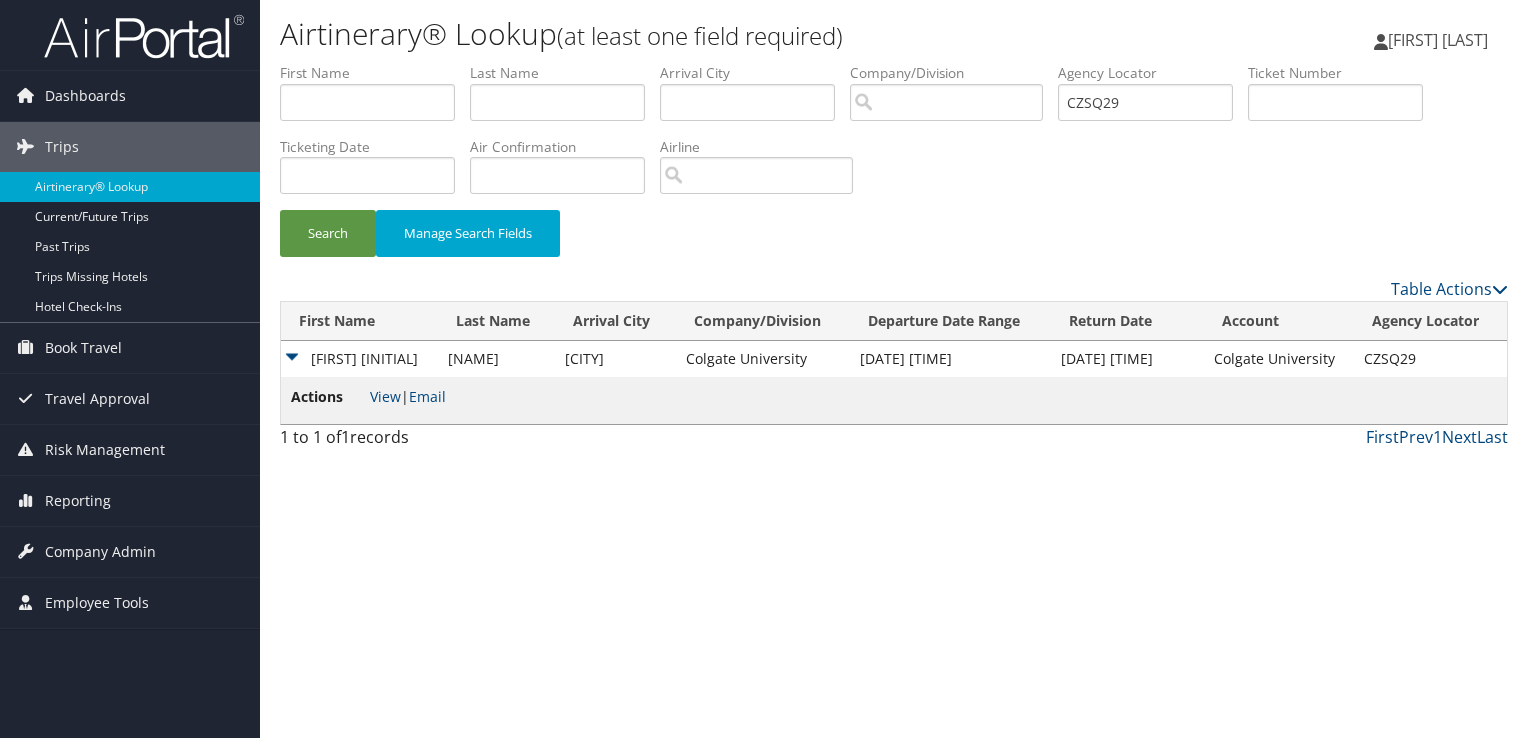 click on "Actions   View  |  Email" at bounding box center [368, 400] 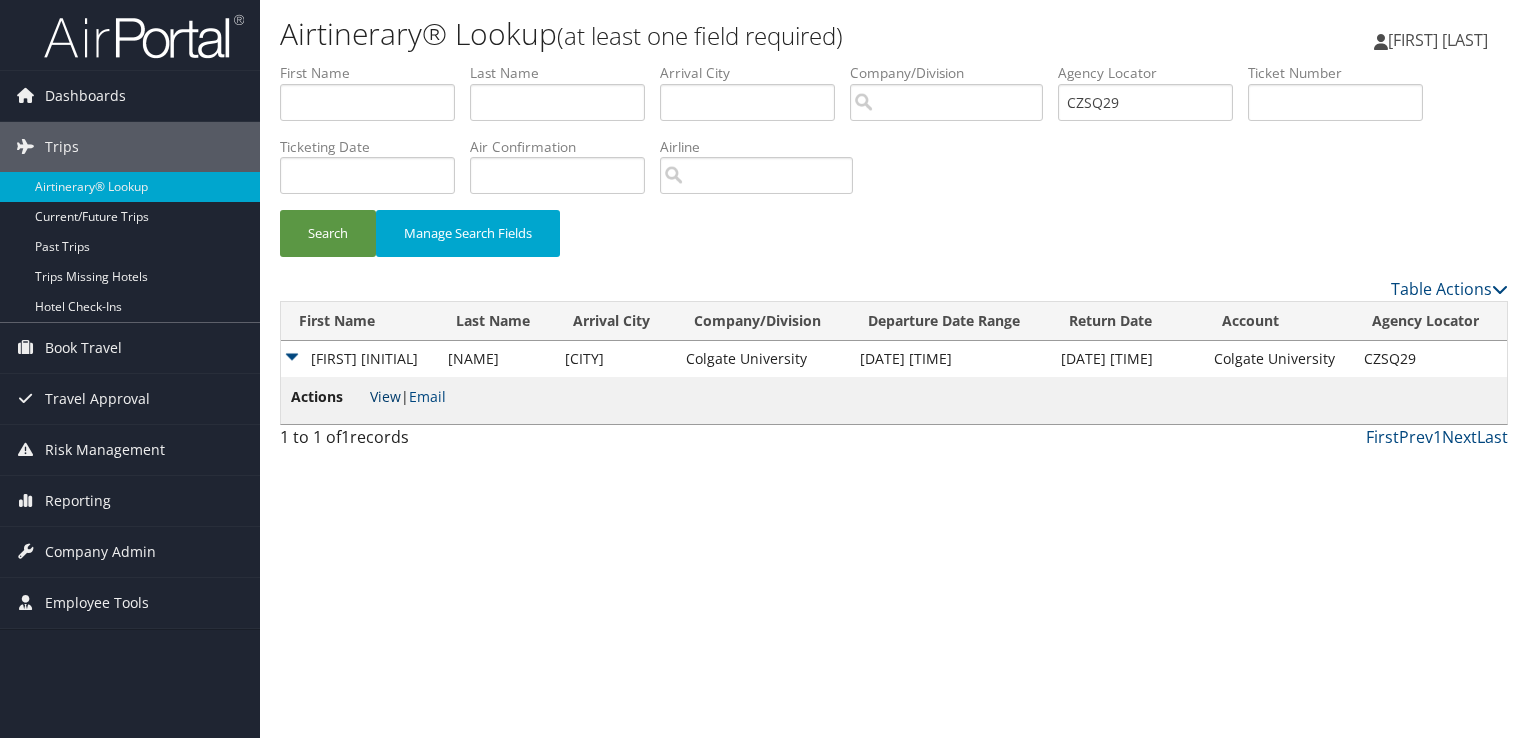 click on "View" at bounding box center (385, 396) 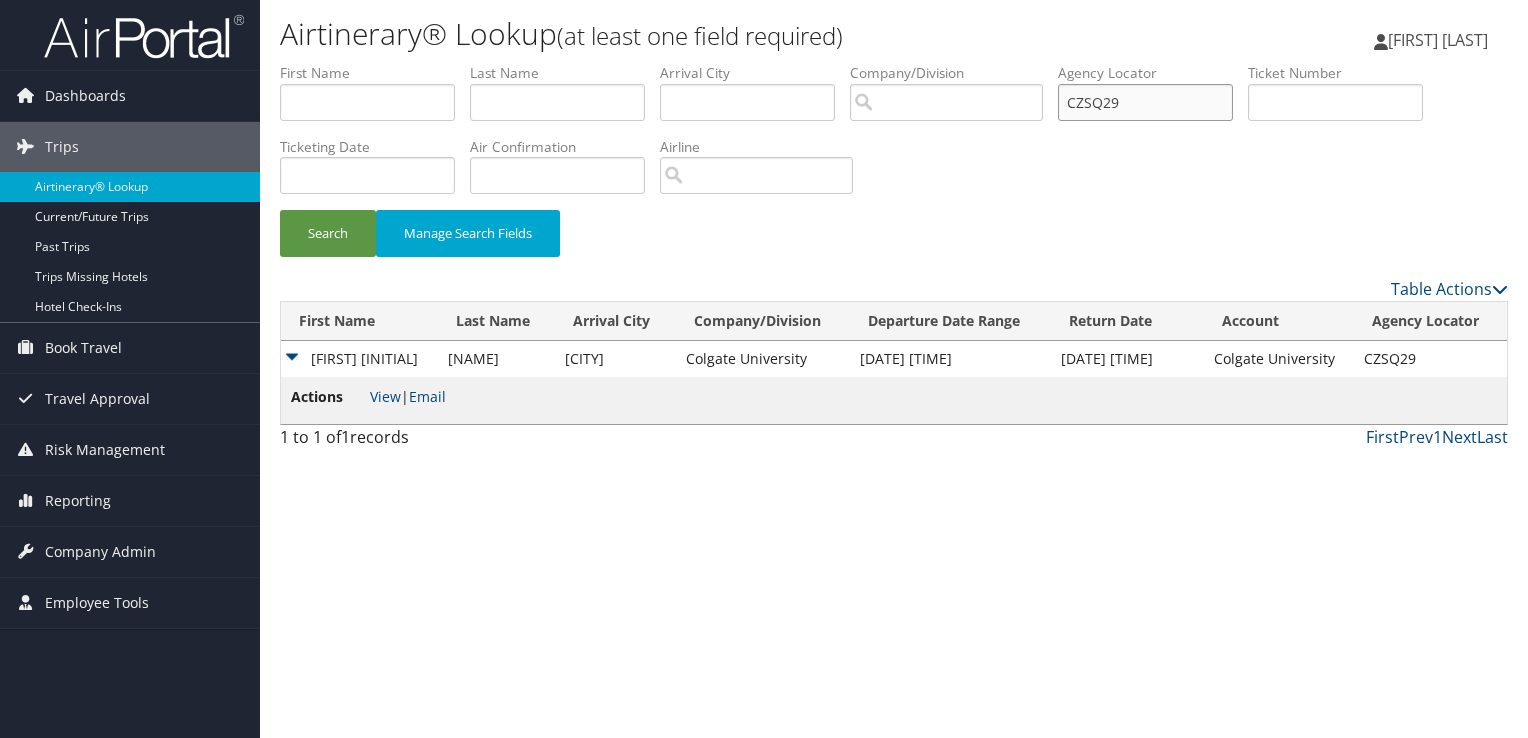 drag, startPoint x: 1144, startPoint y: 98, endPoint x: 643, endPoint y: 98, distance: 501 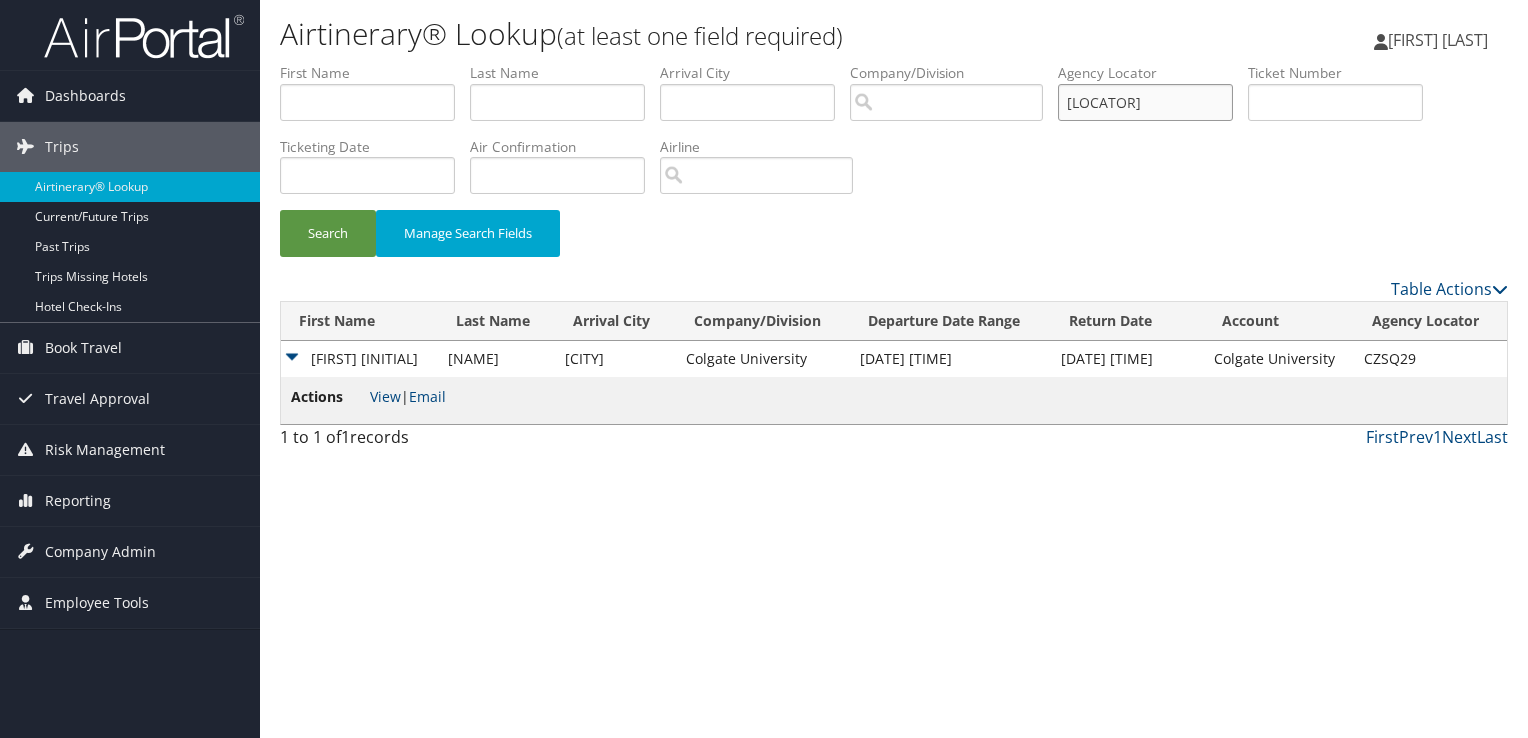 type on "CZHNHN" 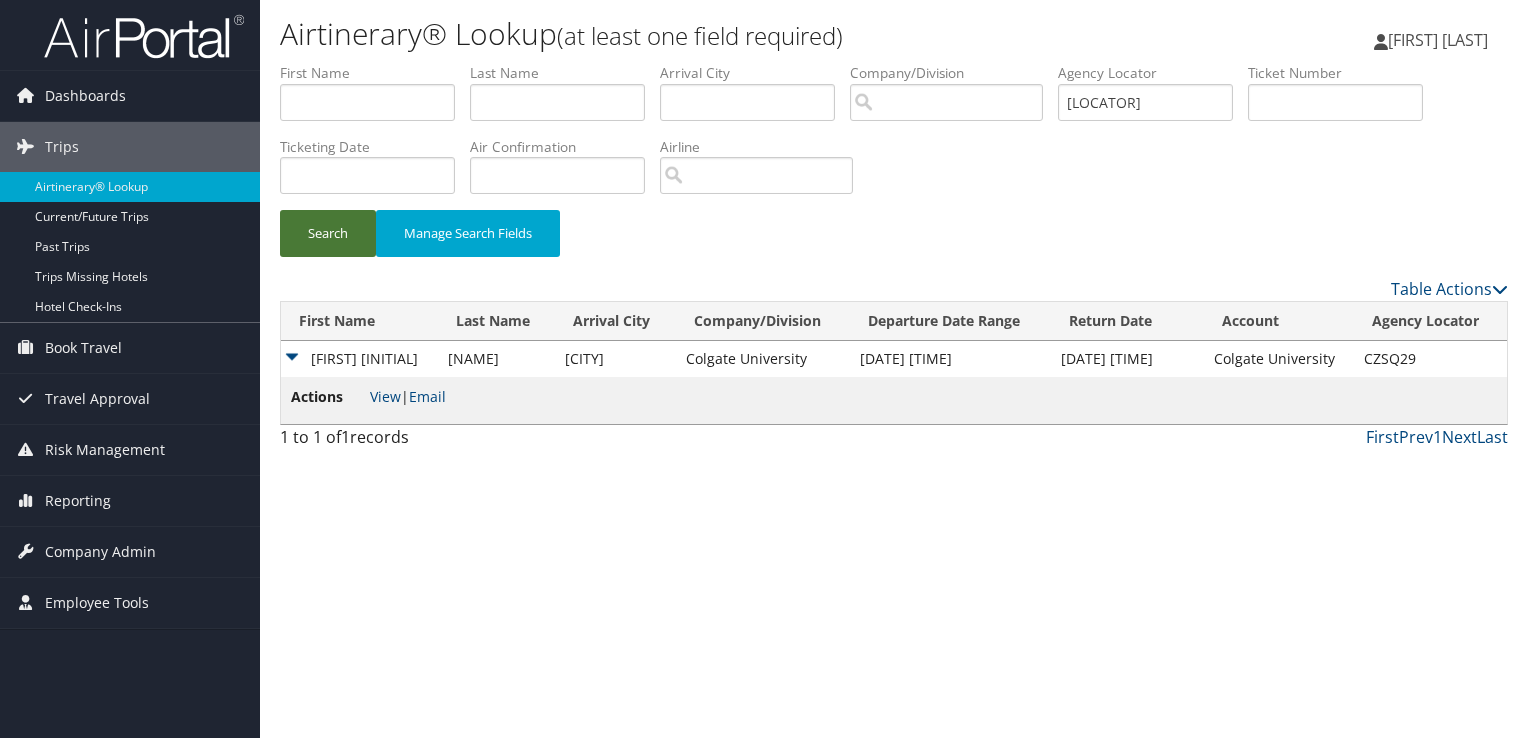 click on "Search" at bounding box center [328, 233] 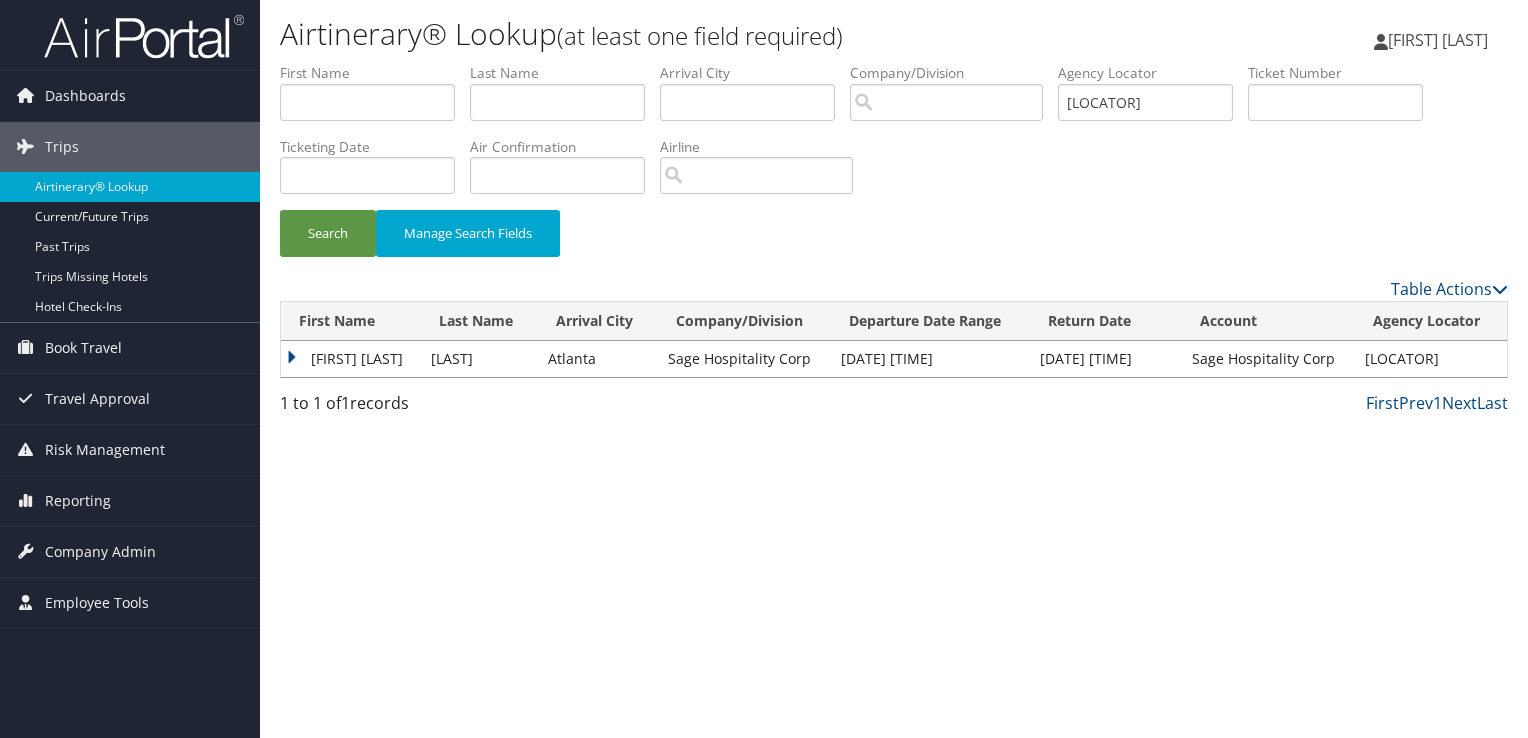 click on "COURTNEY LYNN" at bounding box center [351, 359] 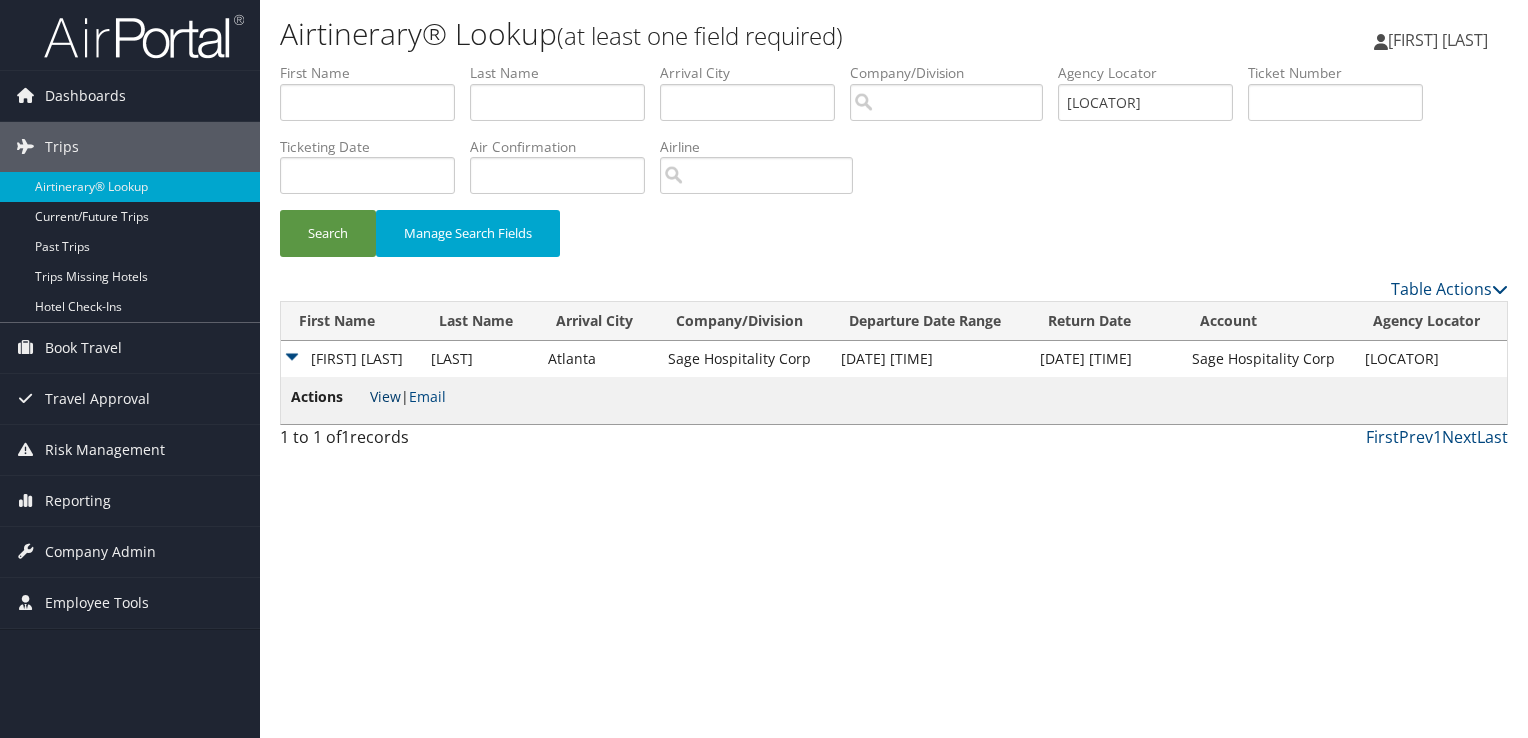 click on "View" at bounding box center [385, 396] 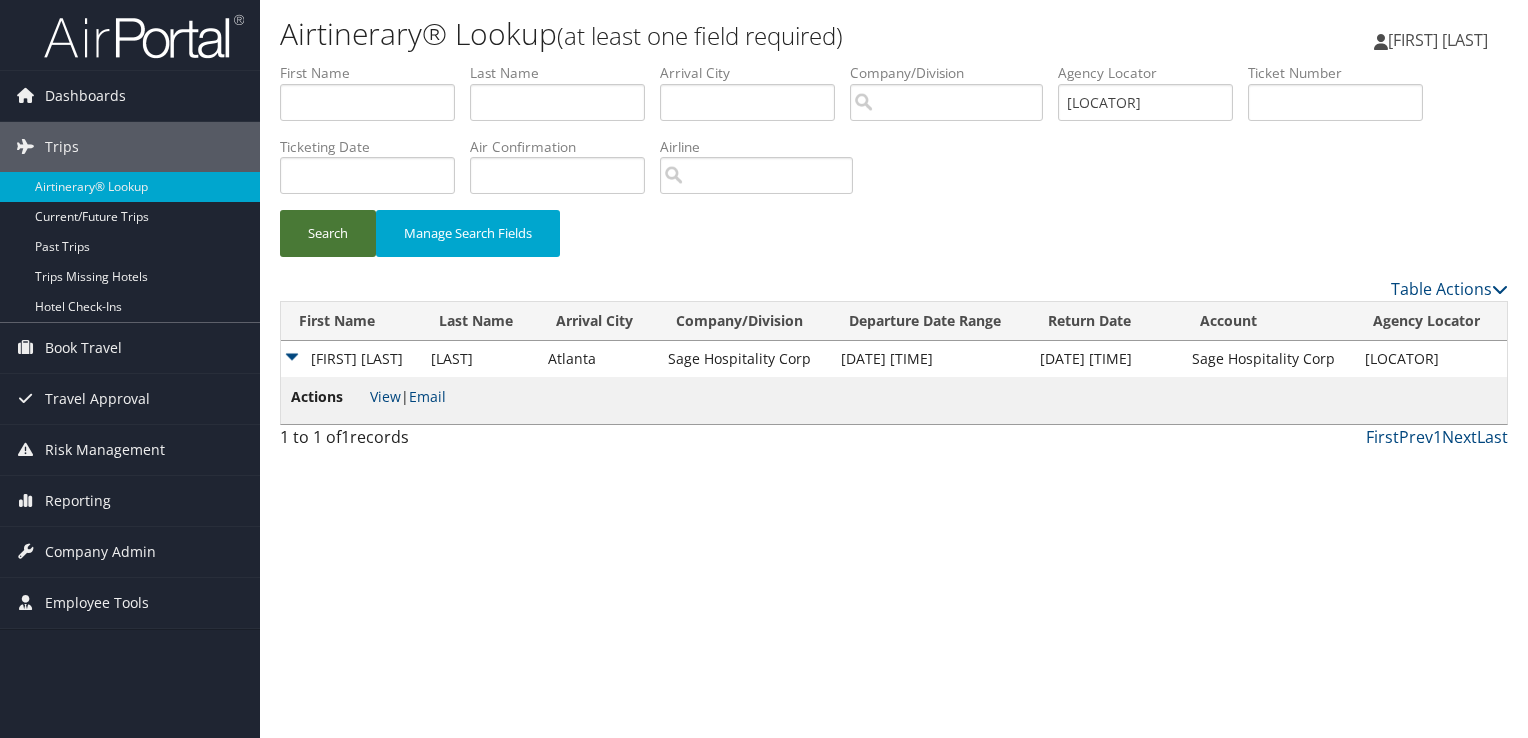click on "Search" at bounding box center (328, 233) 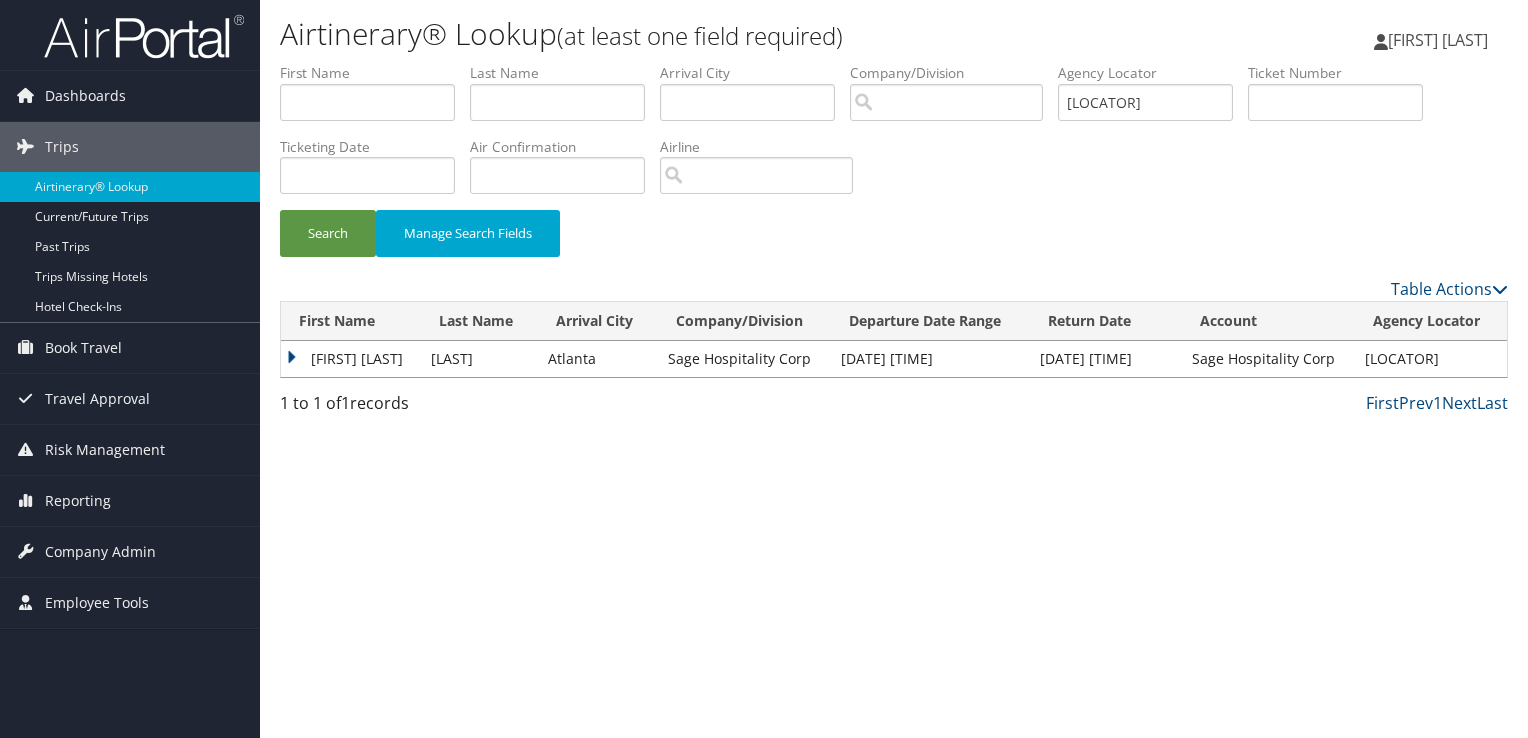 click on "First Name Last Name Arrival City Company/Division Departure Date Range Return Date Account Agency Locator Actions COURTNEY LYNN WHITEHEAD Atlanta Sage Hospitality Corp Aug 18, 2025 6:00 AM Aug 21, 2025 5:11 PM Sage Hospitality Corp CZHNHN View  |  Email" at bounding box center (894, 339) 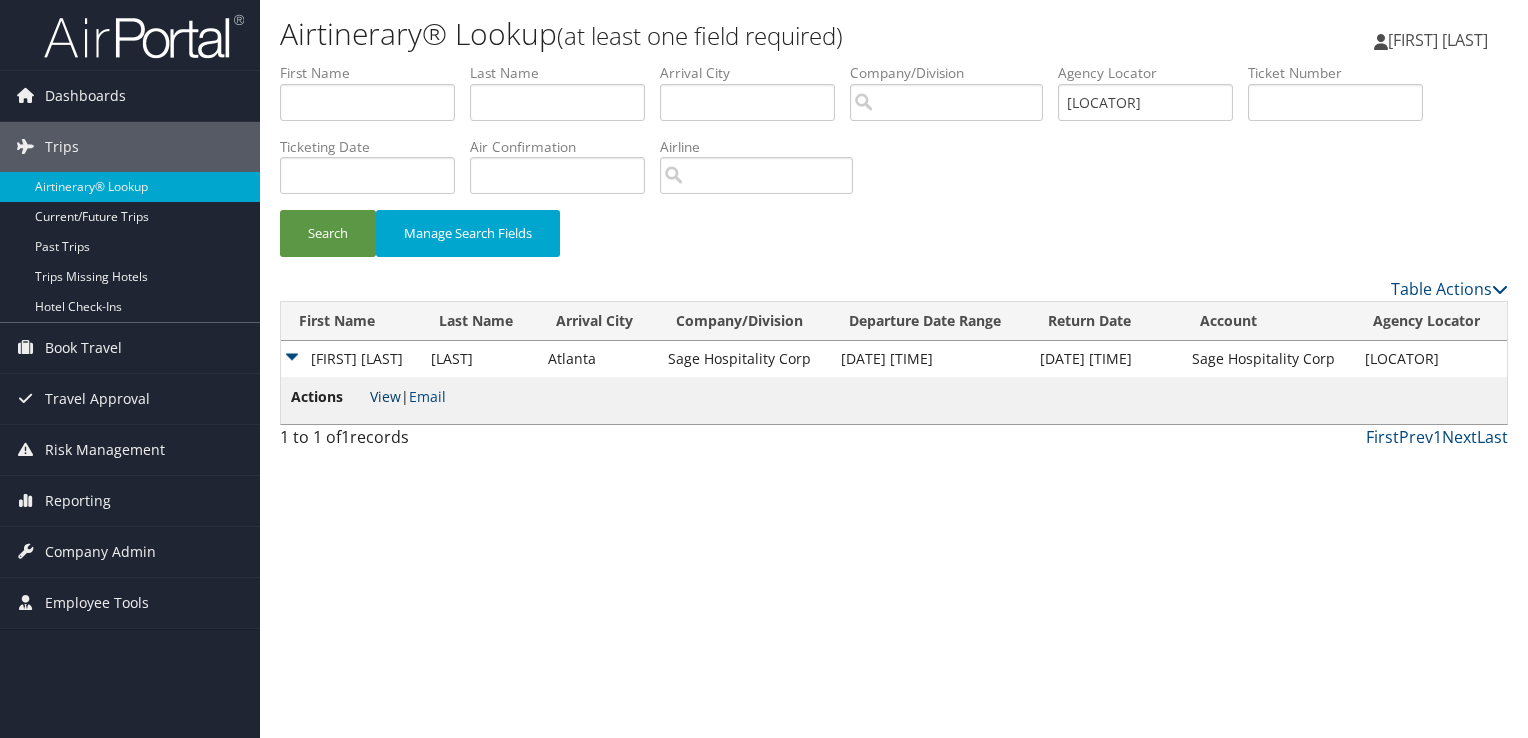 click on "View" at bounding box center [385, 396] 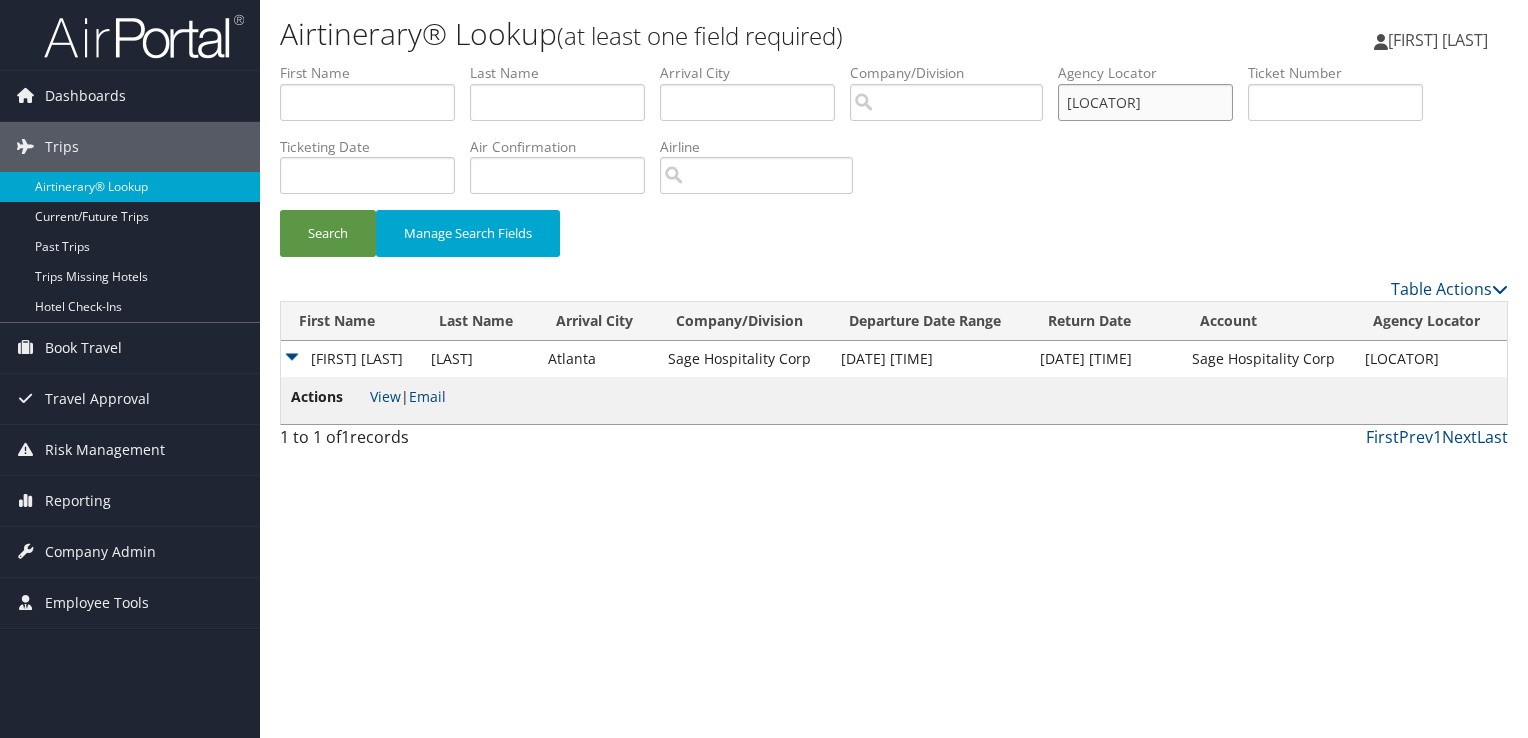 click on "CZHNHN" at bounding box center (1145, 102) 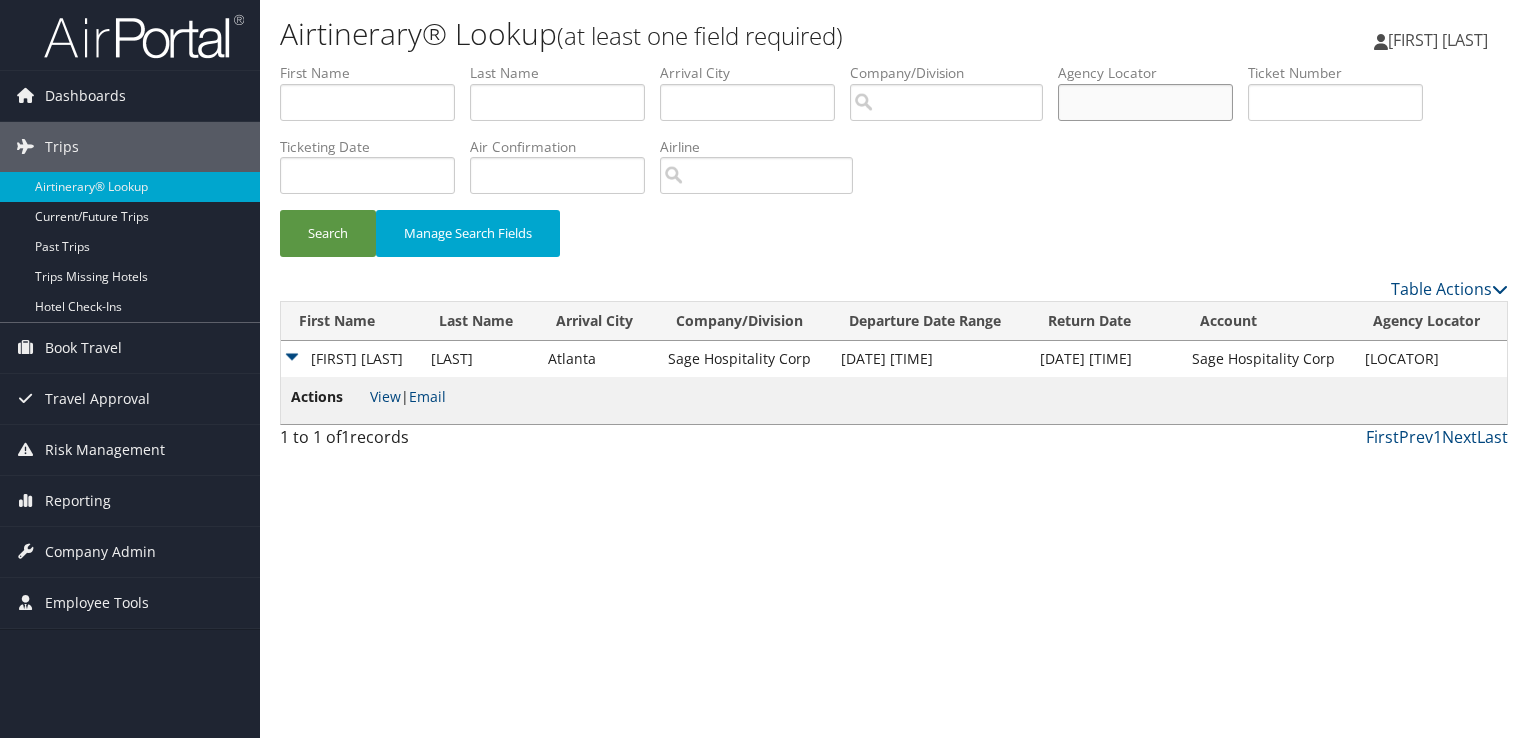type 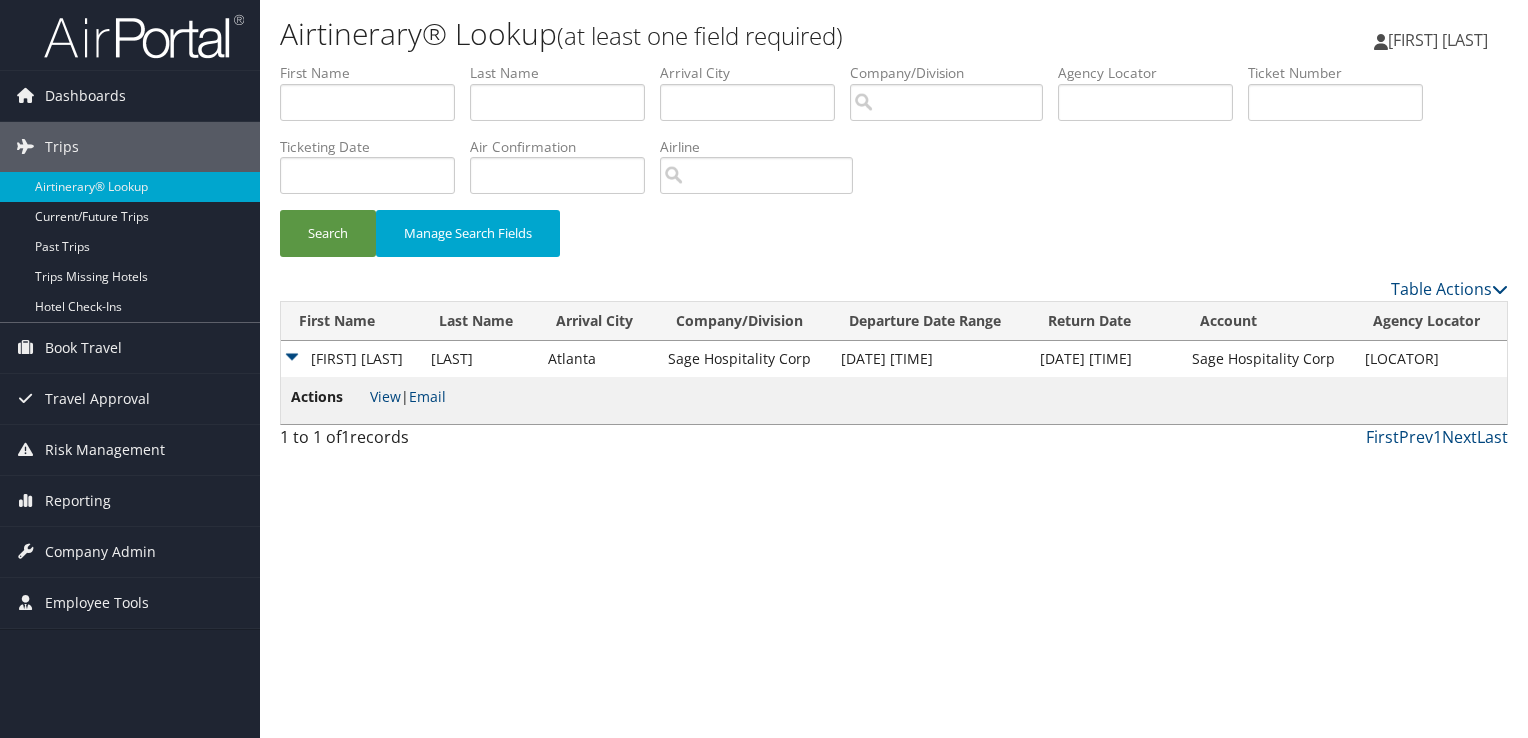 click on "Sage Hospitality Corp" at bounding box center (744, 359) 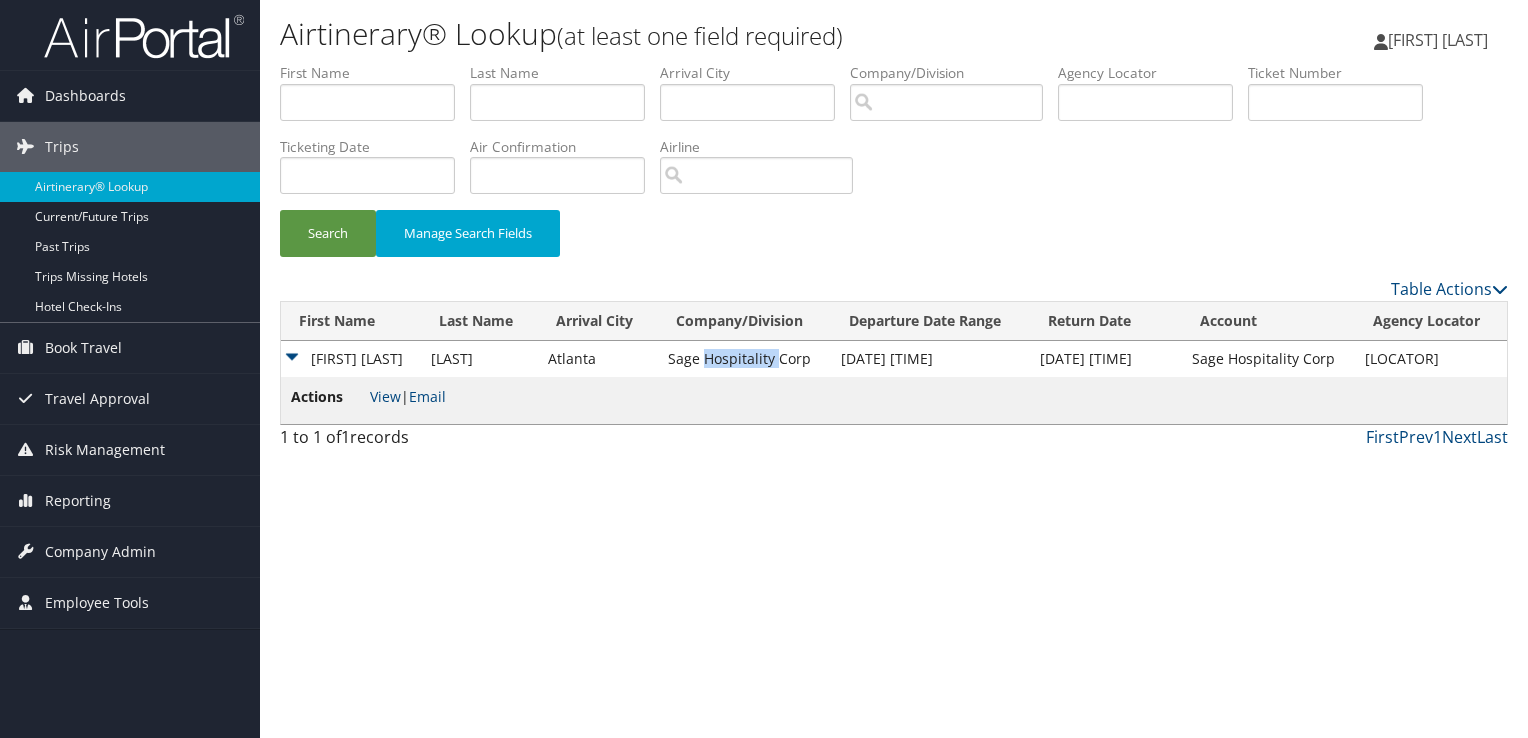 click on "Sage Hospitality Corp" at bounding box center (744, 359) 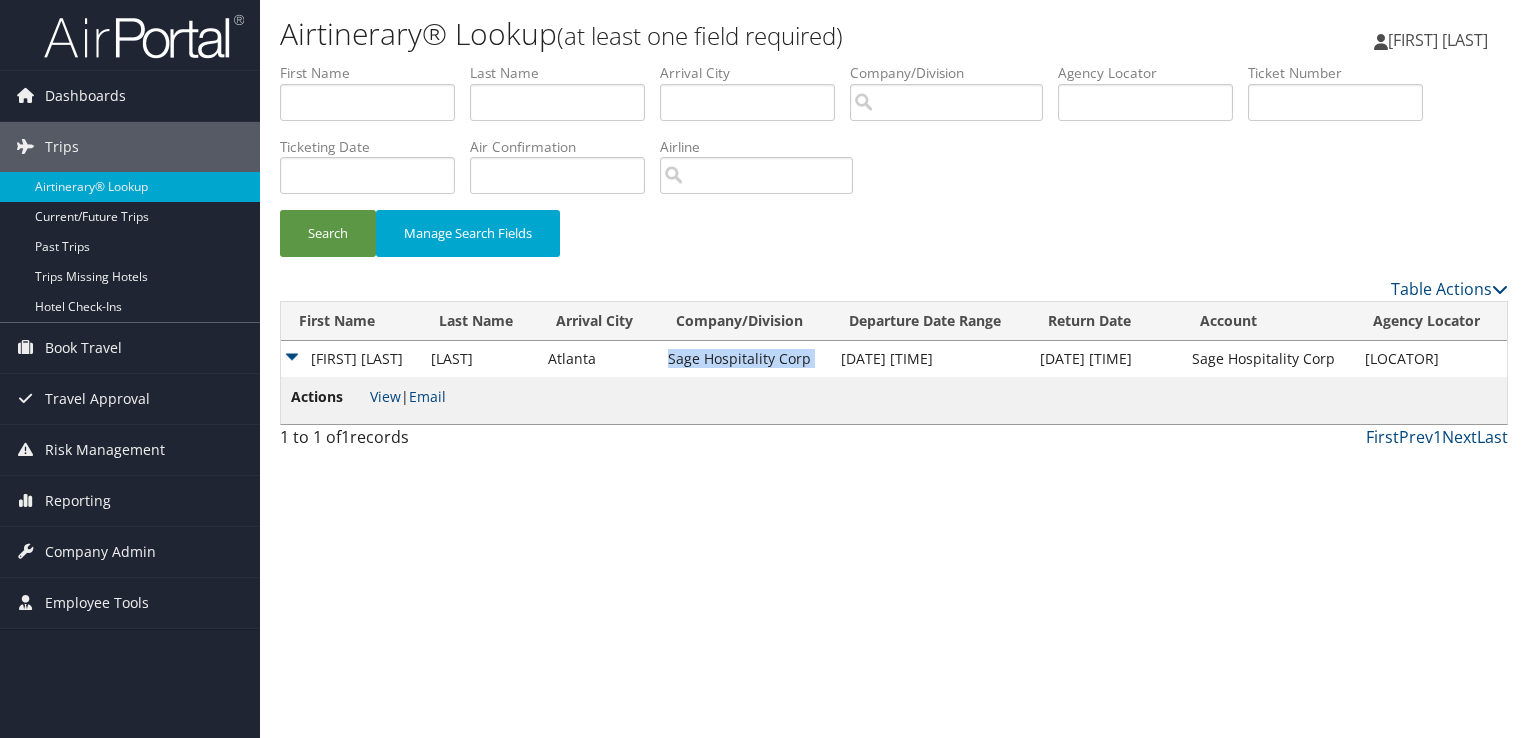 click on "Sage Hospitality Corp" at bounding box center [744, 359] 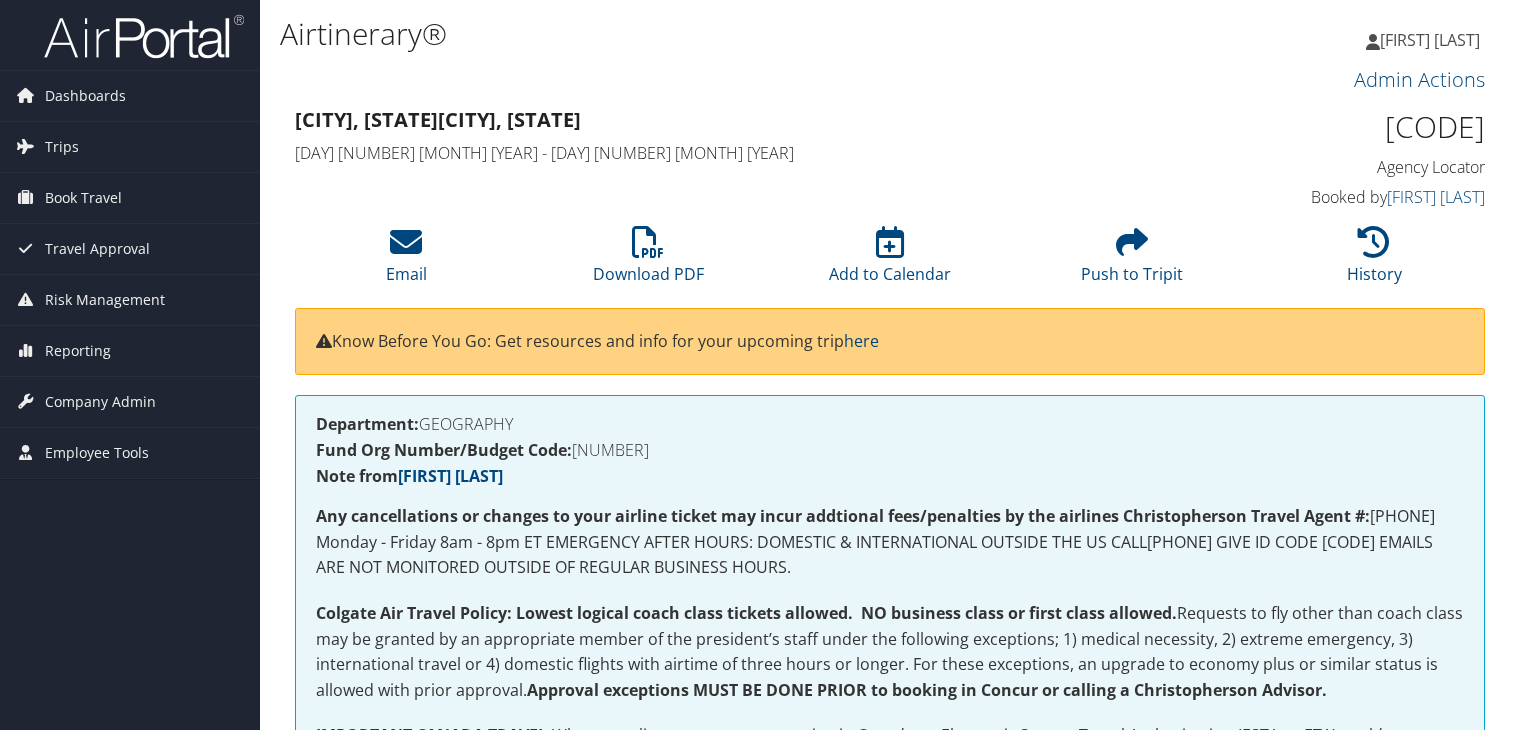 scroll, scrollTop: 0, scrollLeft: 0, axis: both 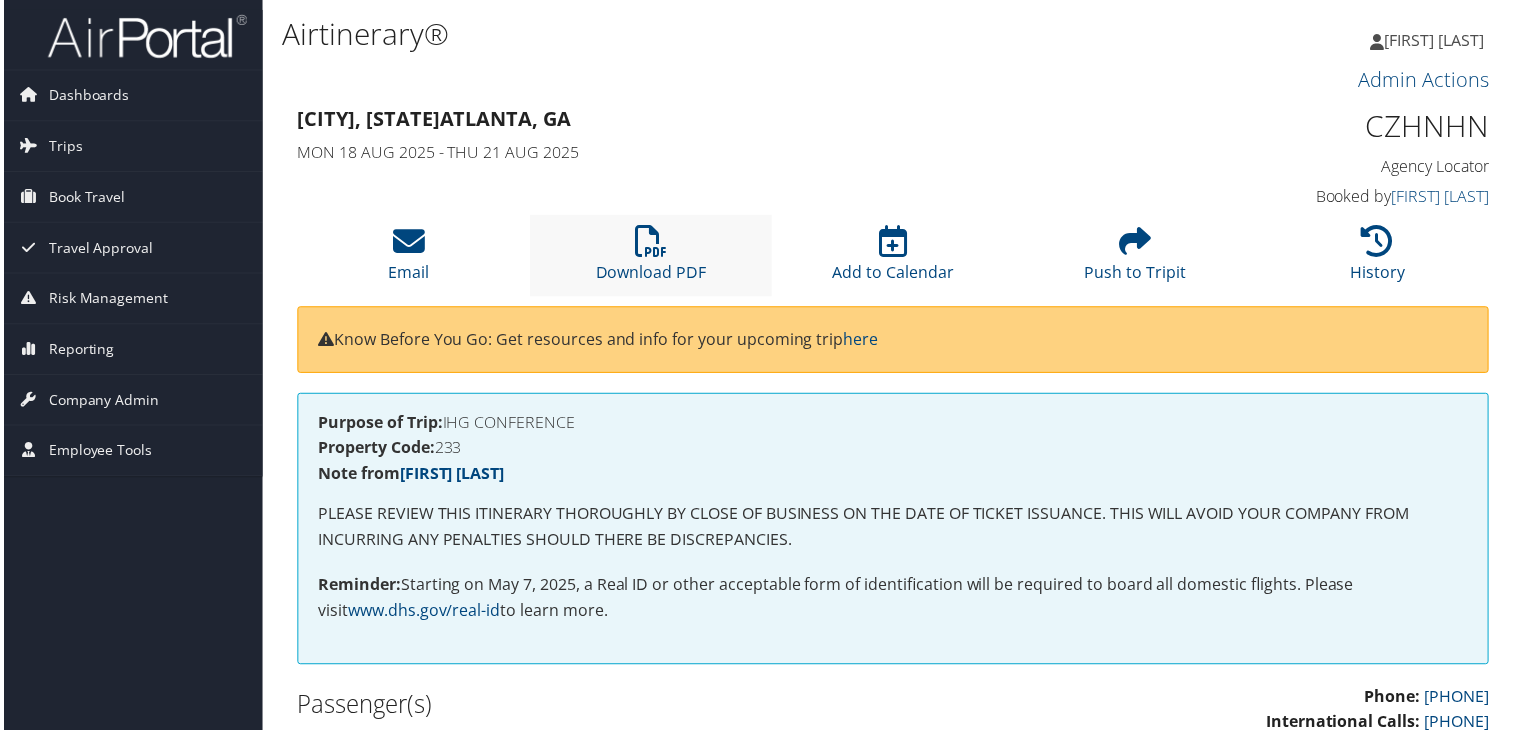 drag, startPoint x: 0, startPoint y: 0, endPoint x: 578, endPoint y: 254, distance: 631.3478 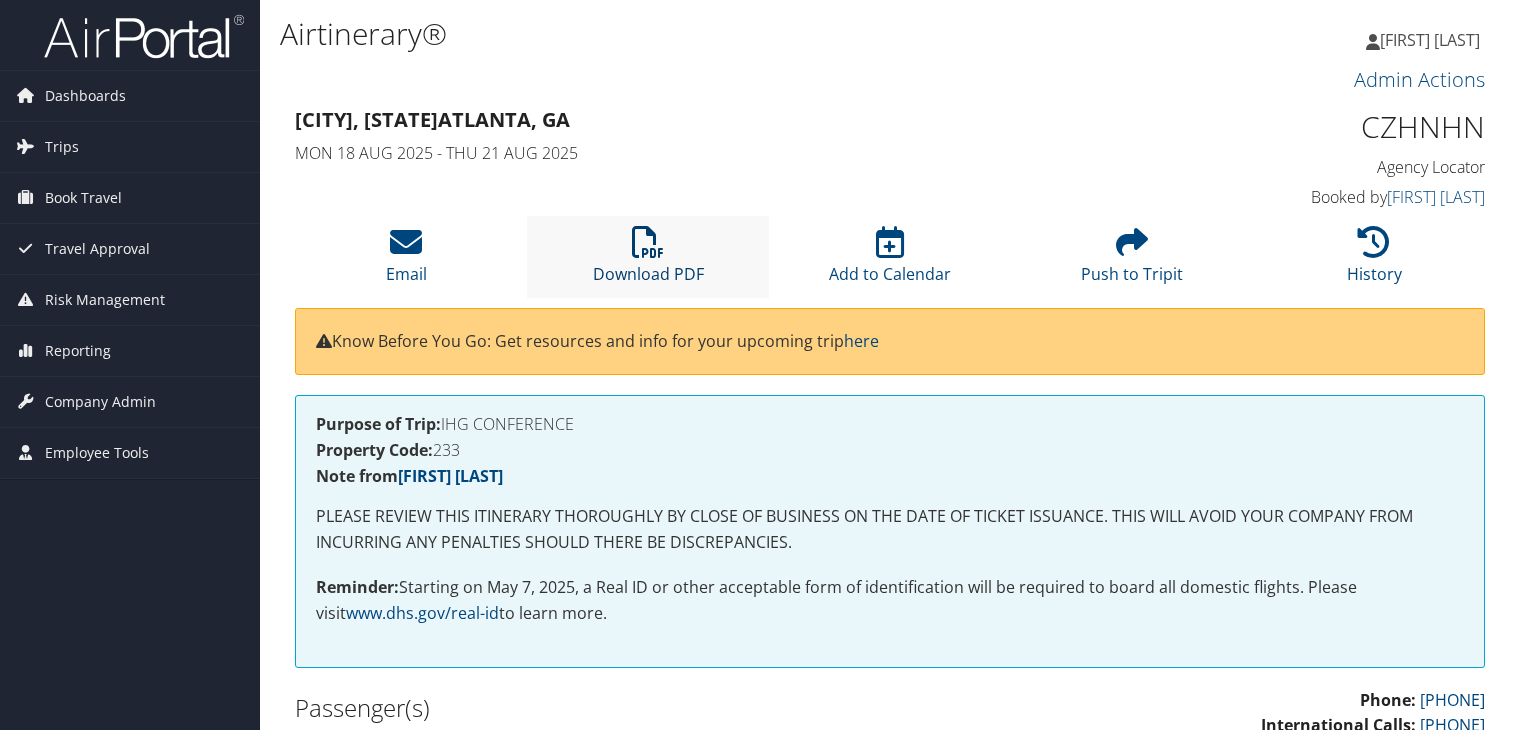 scroll, scrollTop: 0, scrollLeft: 0, axis: both 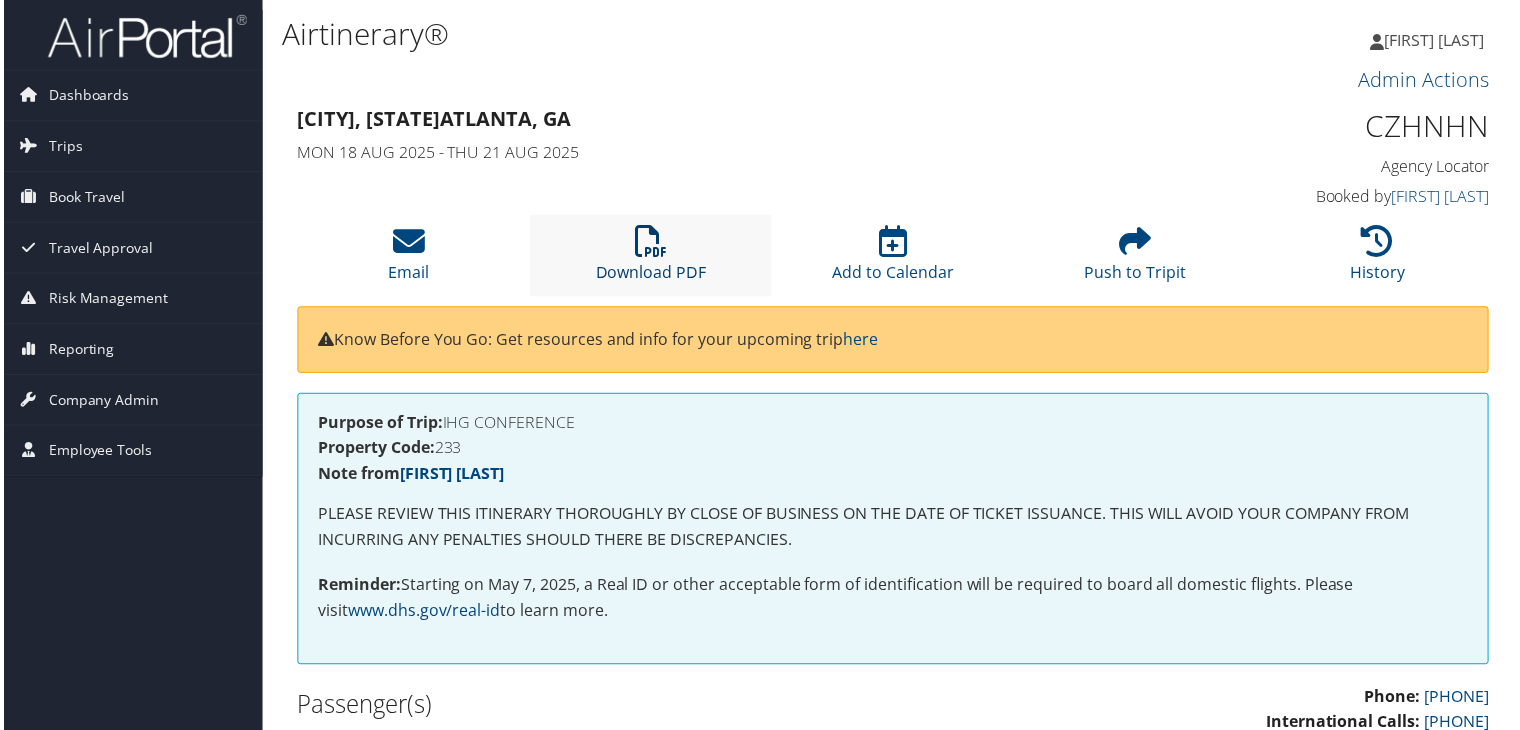 drag, startPoint x: 0, startPoint y: 0, endPoint x: 654, endPoint y: 263, distance: 704.9007 